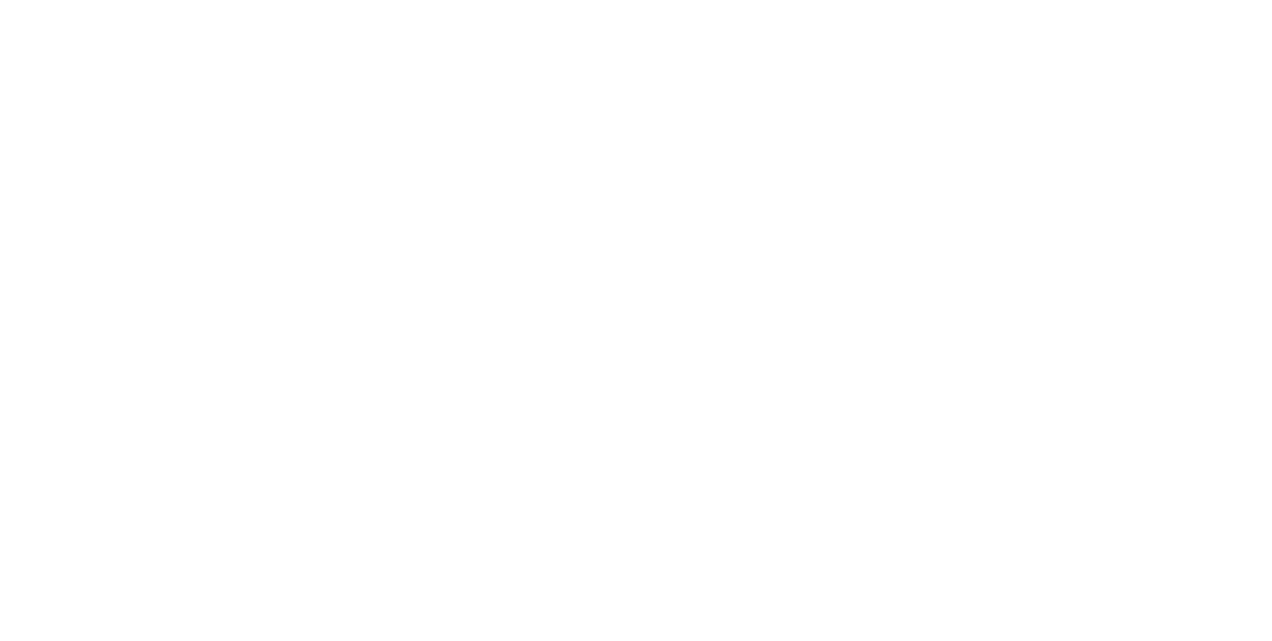 scroll, scrollTop: 0, scrollLeft: 0, axis: both 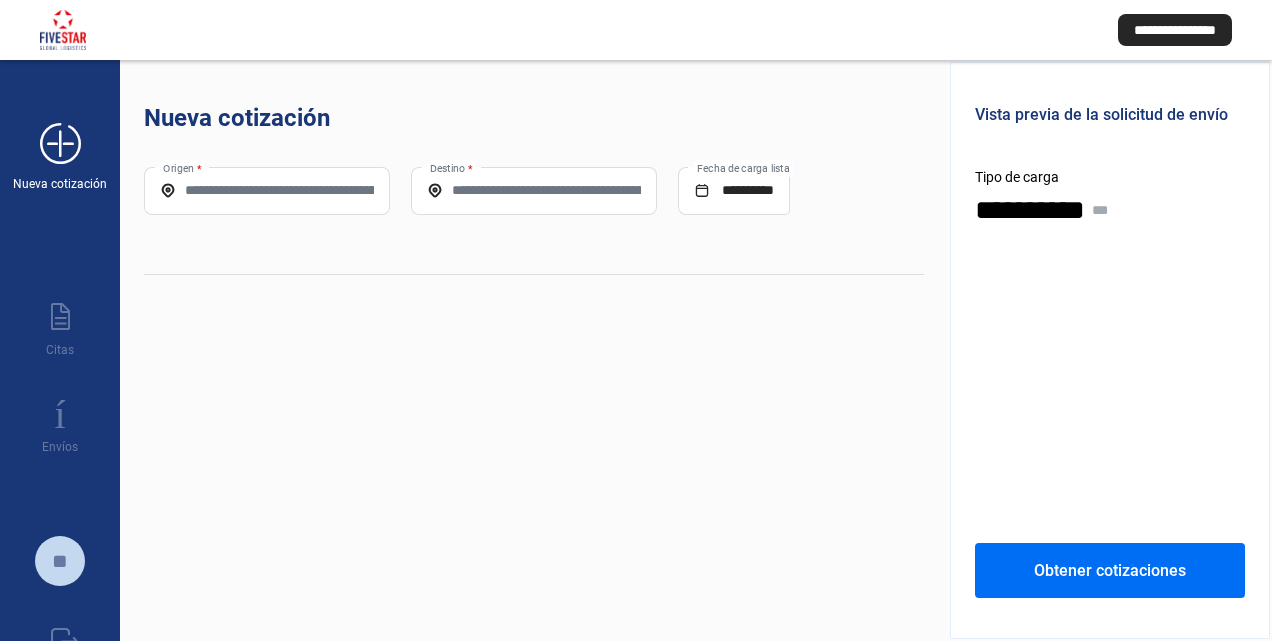 click on "add_new  Nueva cotización" at bounding box center (60, 146) 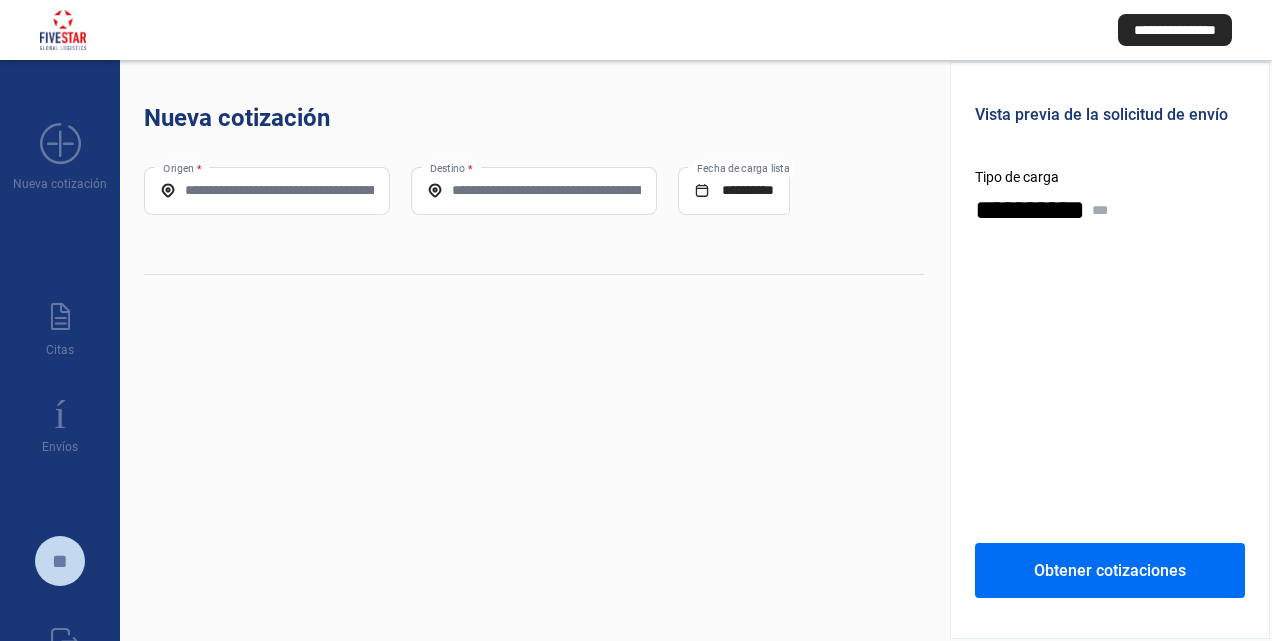 click at bounding box center (63, 30) 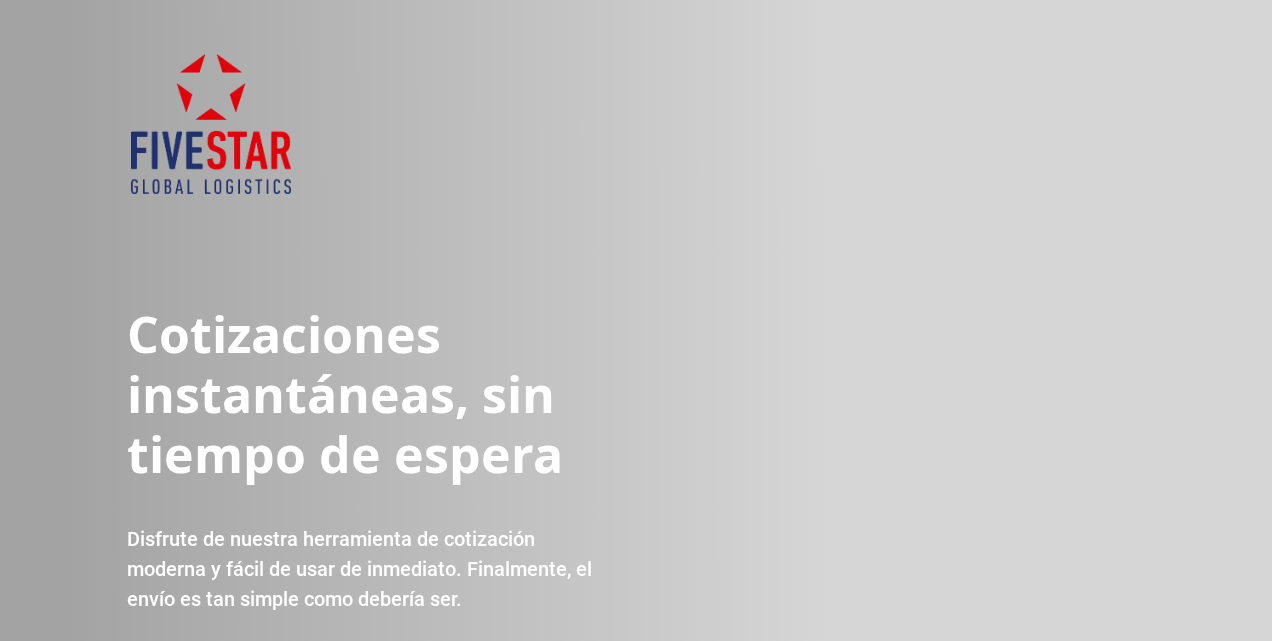 scroll, scrollTop: 382, scrollLeft: 0, axis: vertical 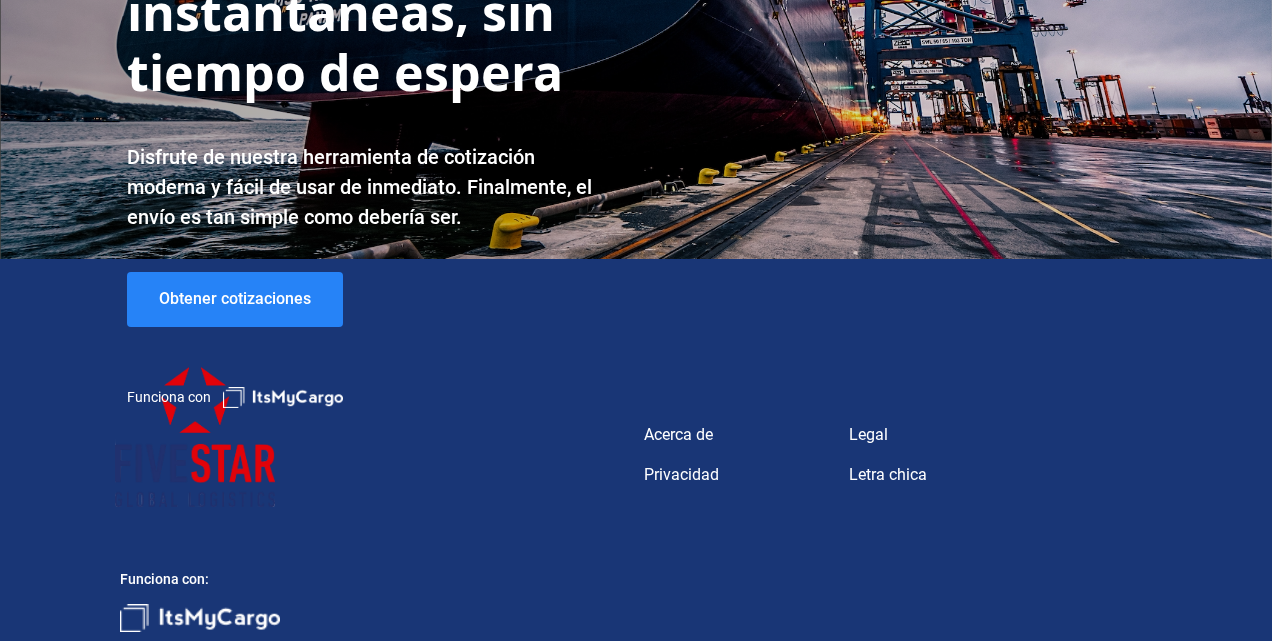 click on "Obtener cotizaciones" 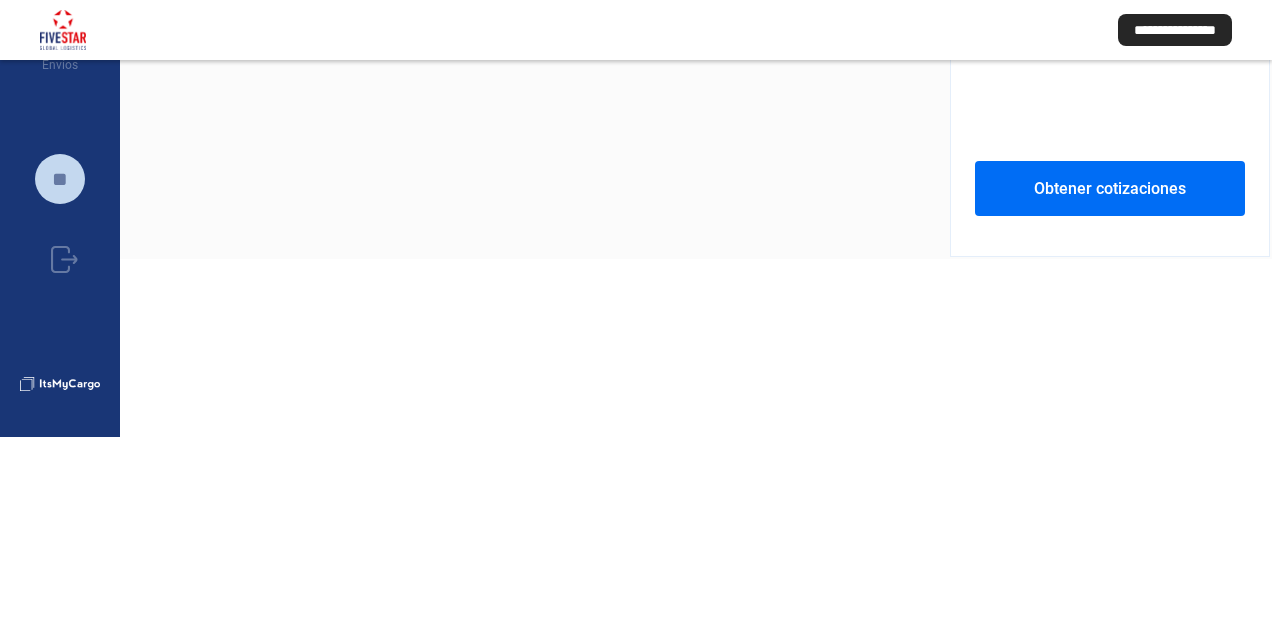 scroll, scrollTop: 176, scrollLeft: 0, axis: vertical 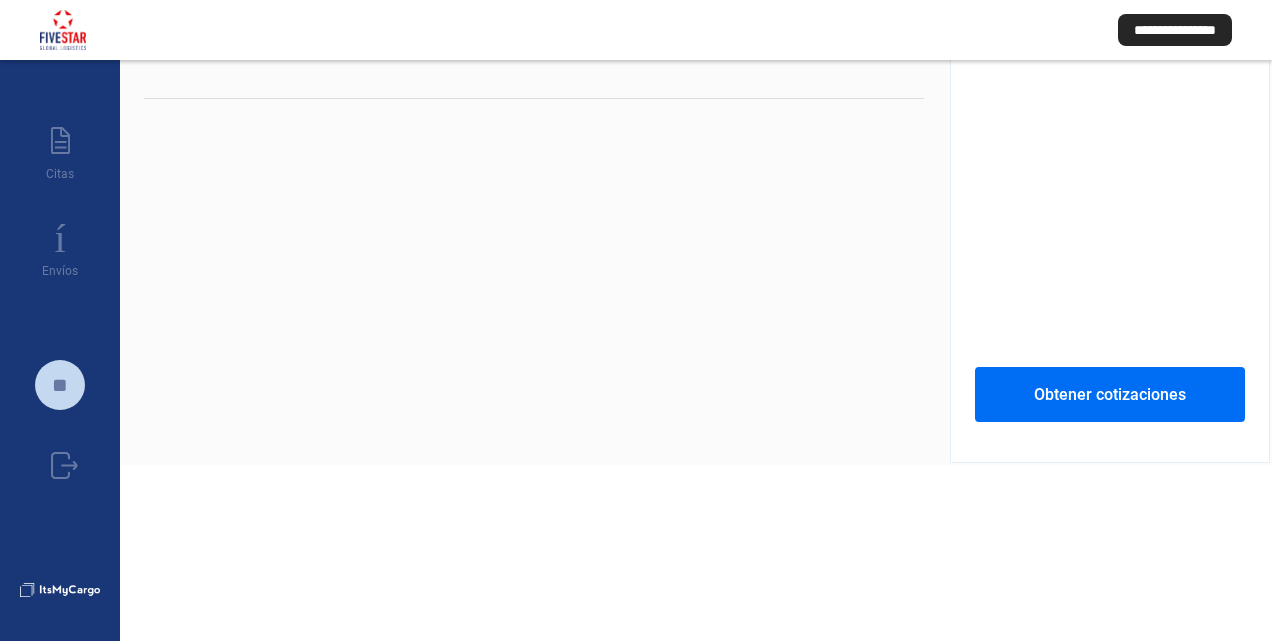 click on "Obtener cotizaciones" 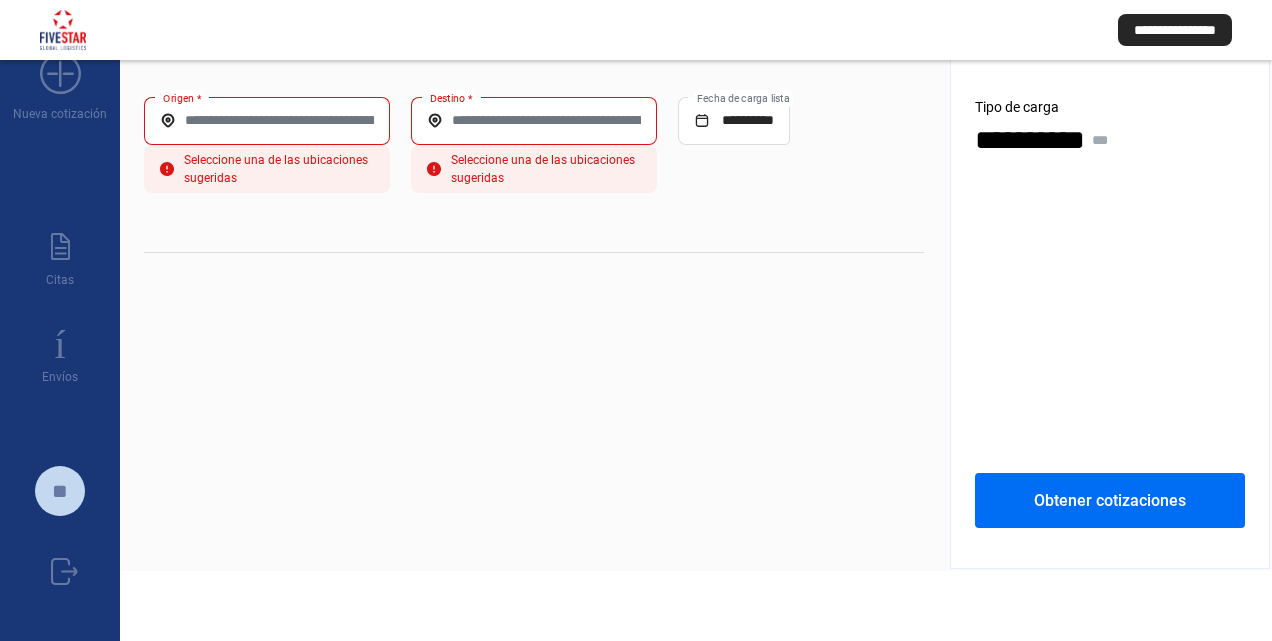 scroll, scrollTop: 0, scrollLeft: 0, axis: both 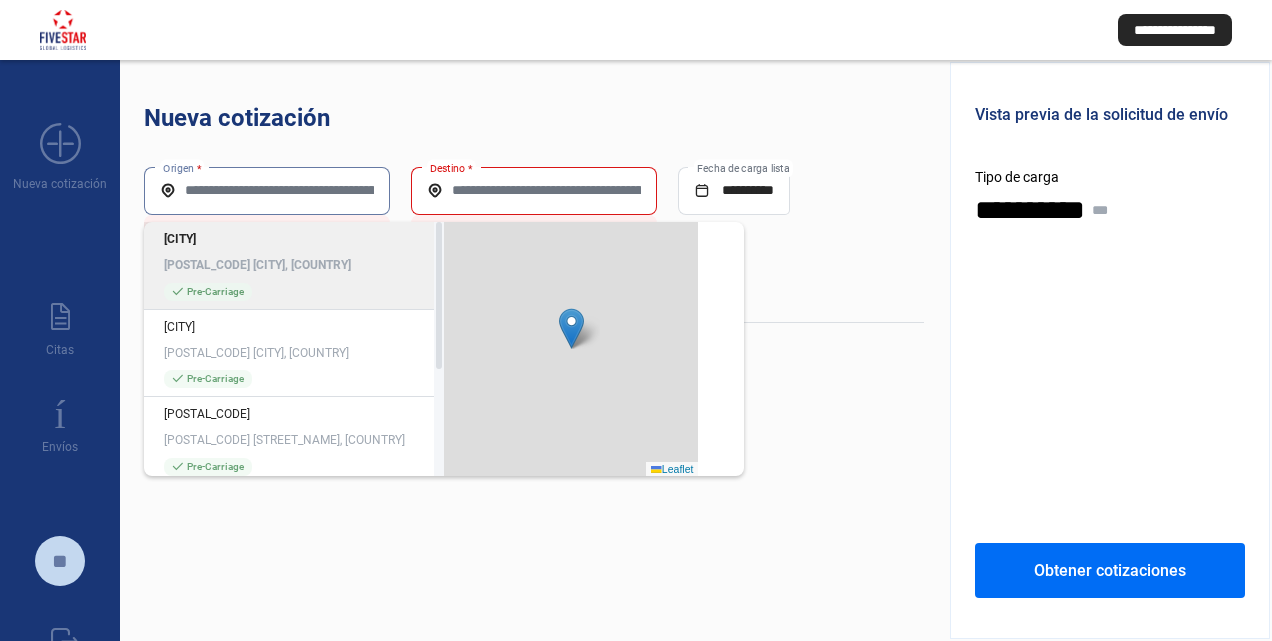 click on "Origen *" at bounding box center [267, 190] 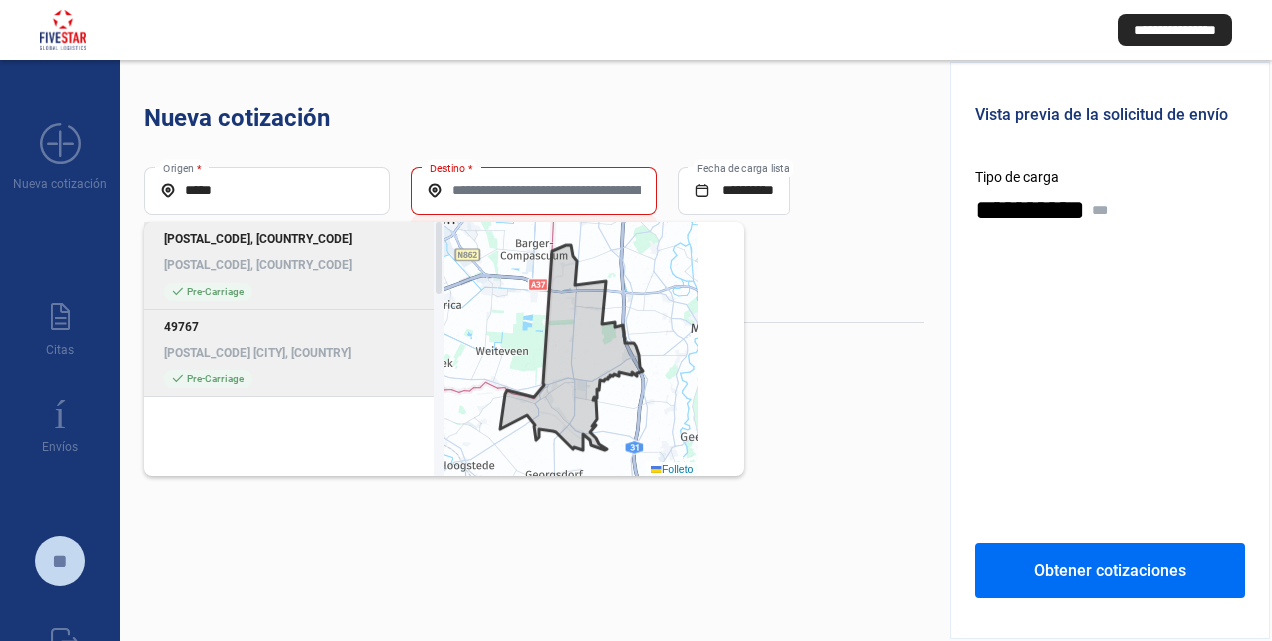 click on "[POSTAL_CODE] [CITY], [COUNTRY]" 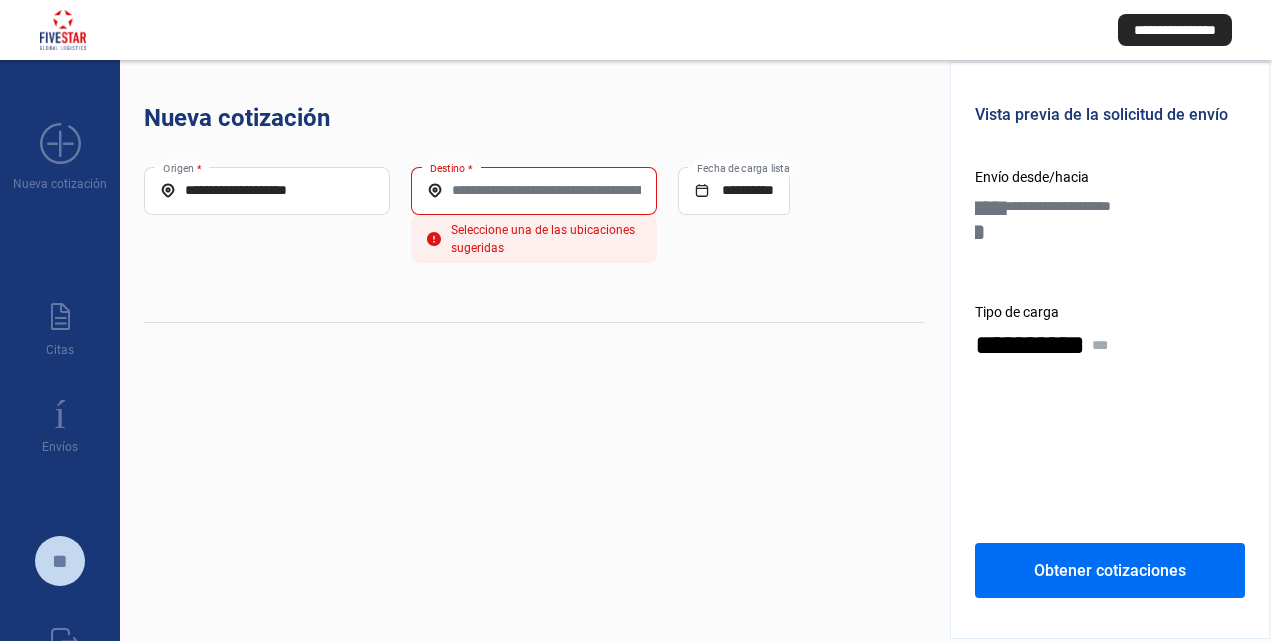 click on "Destino *" at bounding box center (534, 190) 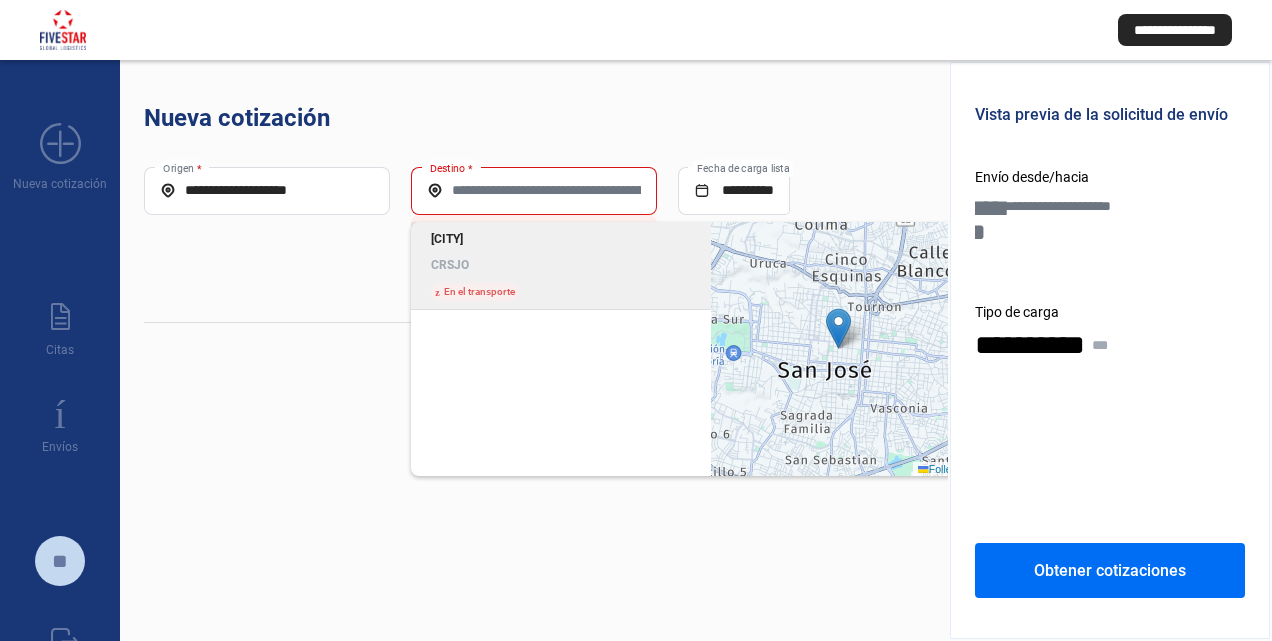 click on "[CITY]" 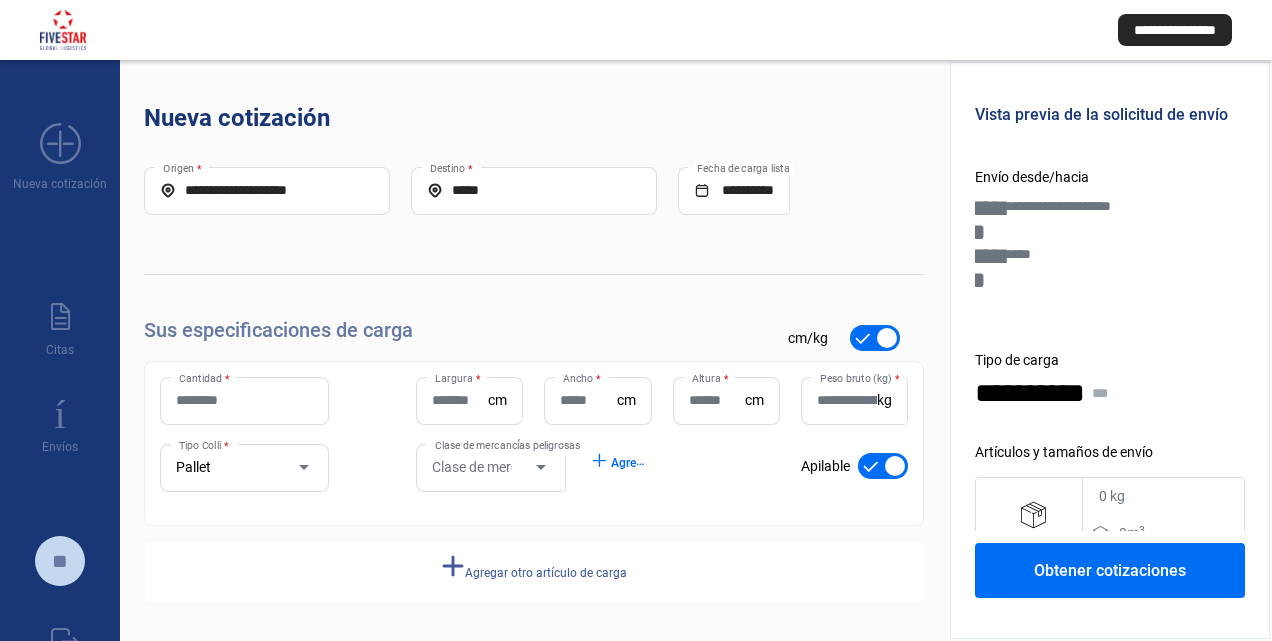 click on "Cantidad *" at bounding box center [244, 400] 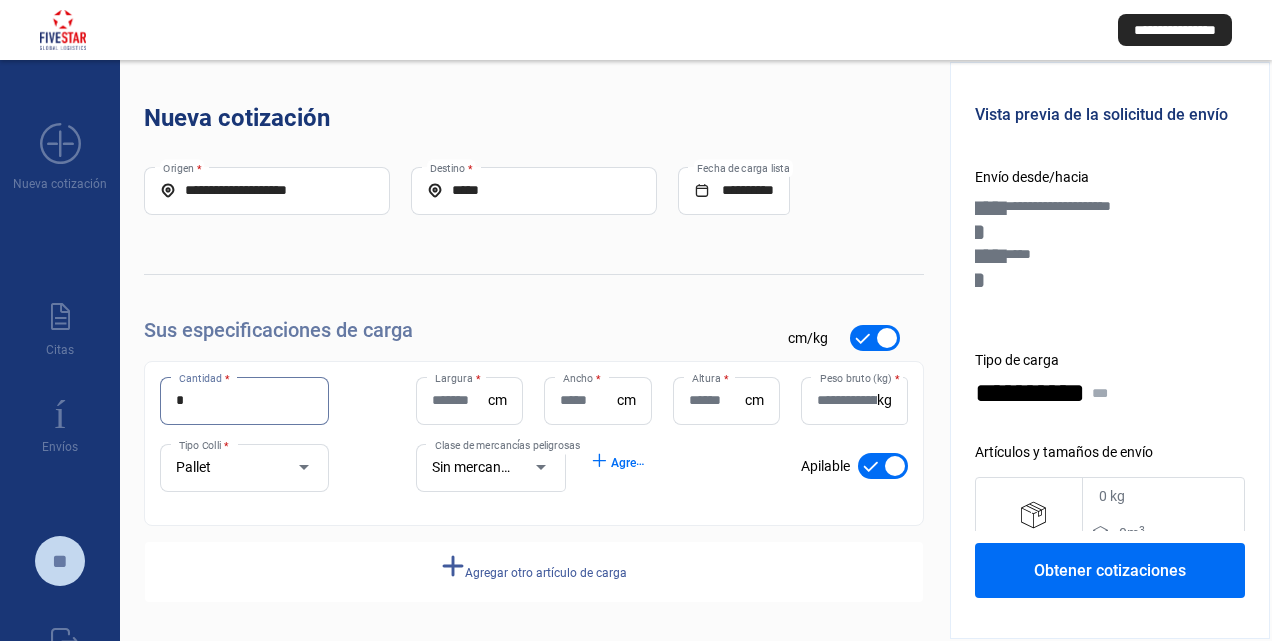 type on "*" 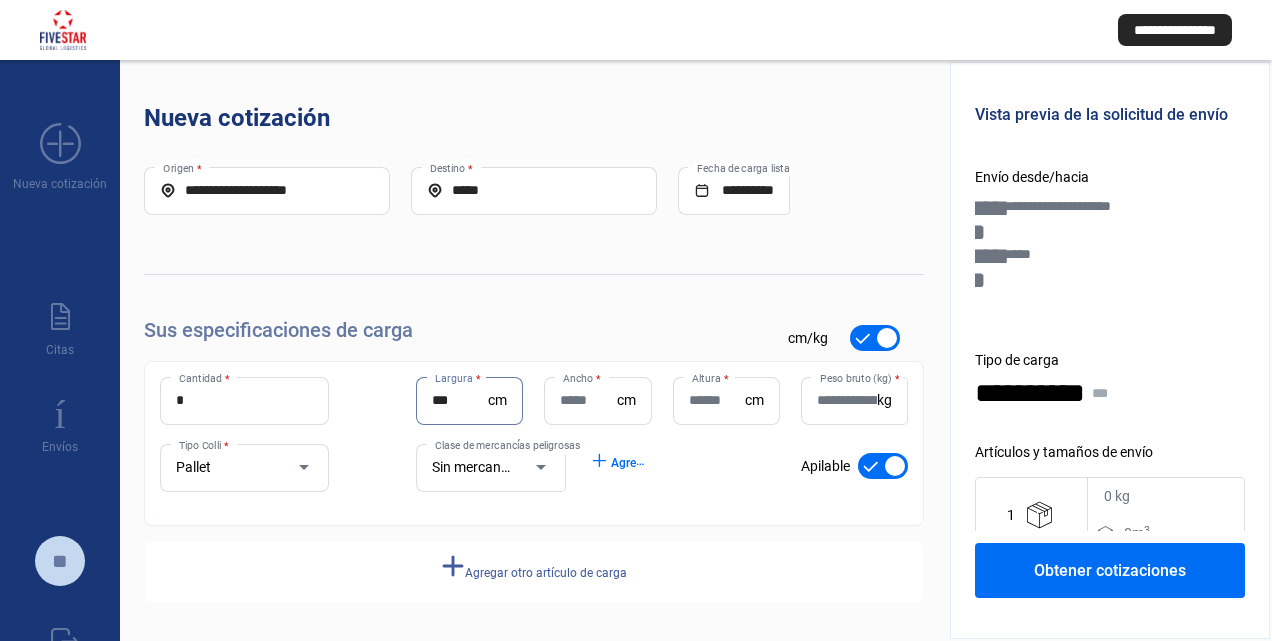 type on "***" 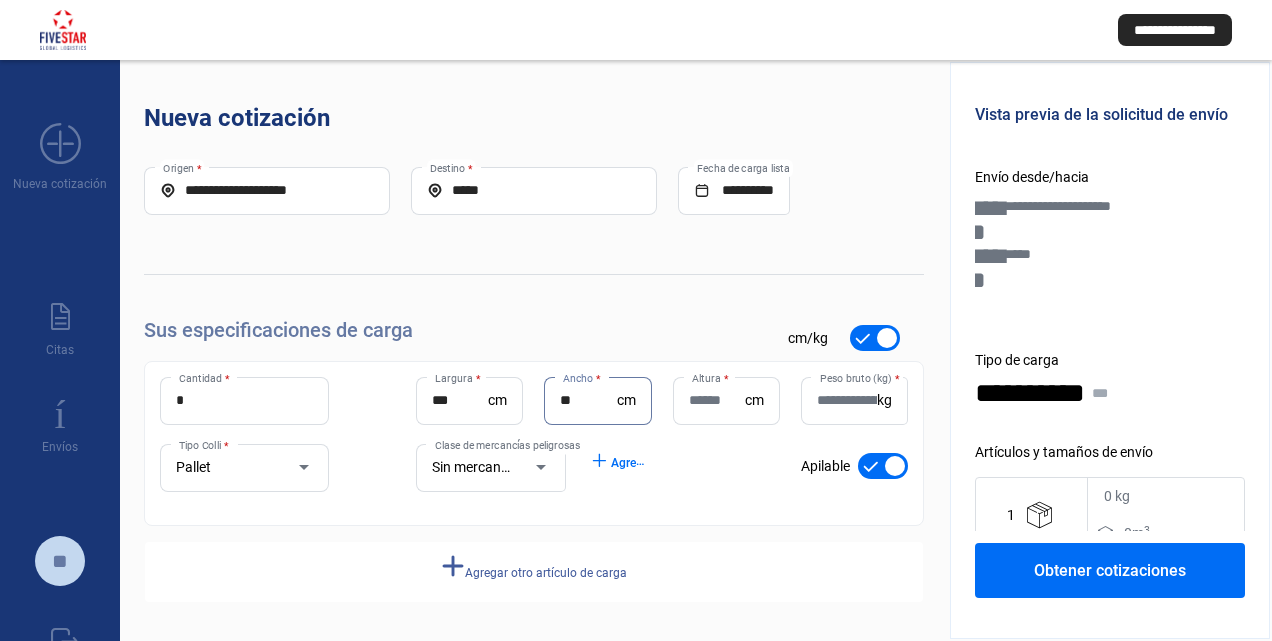 type on "**" 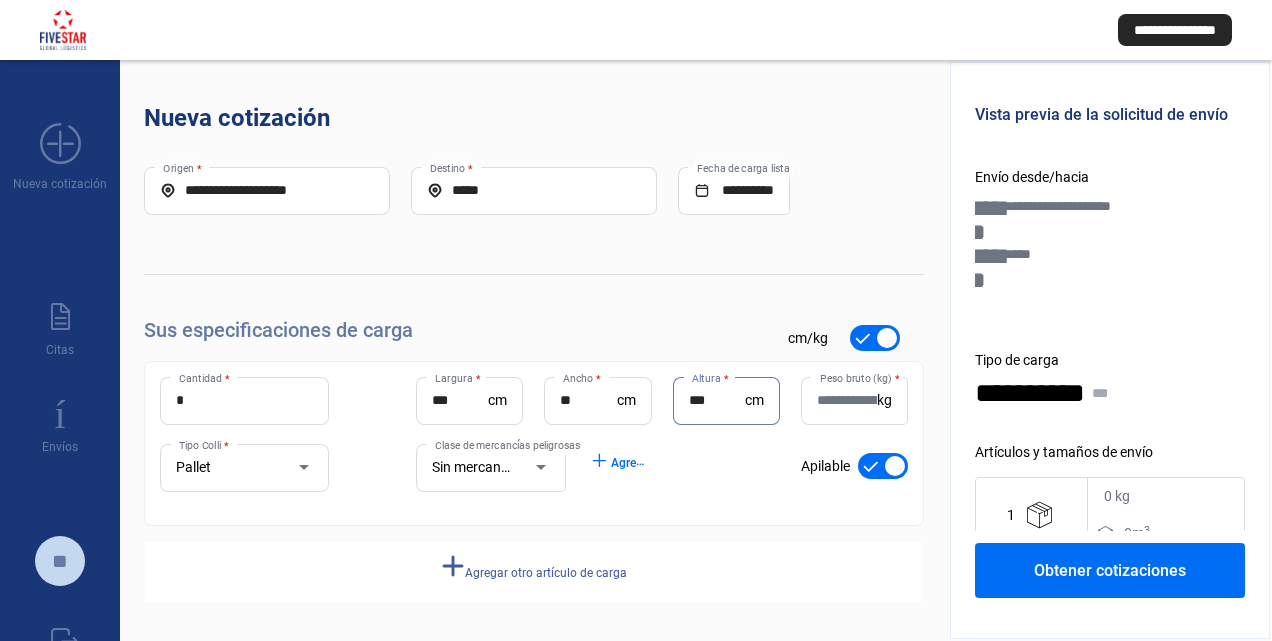 type on "***" 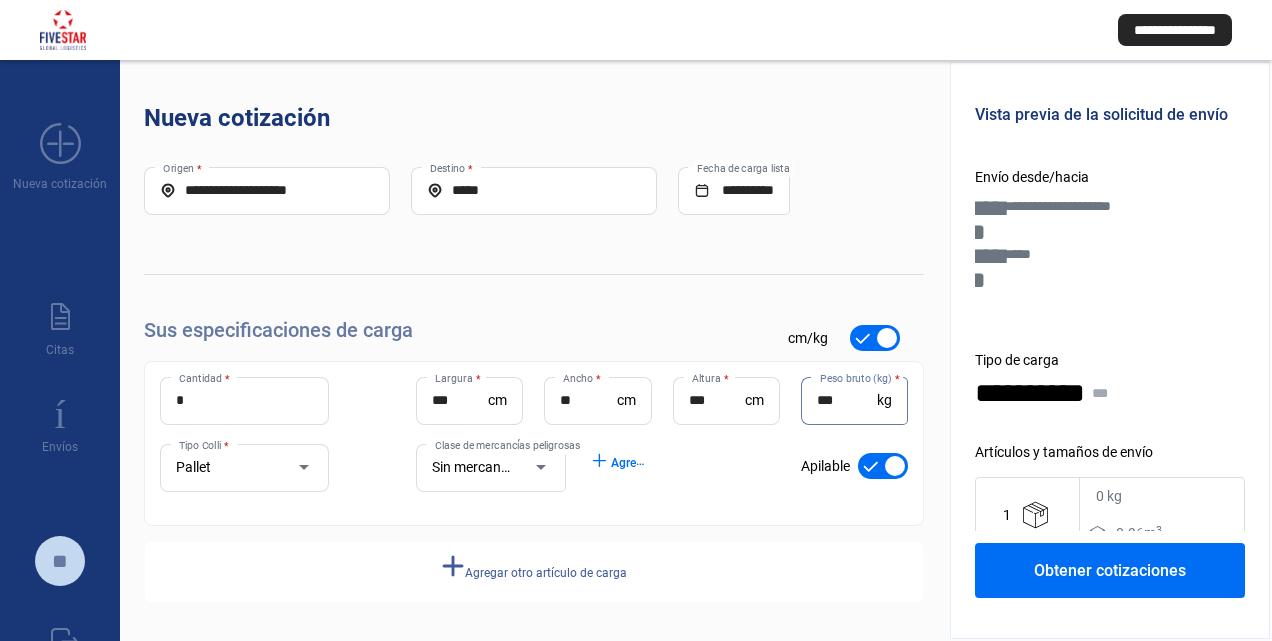 type on "***" 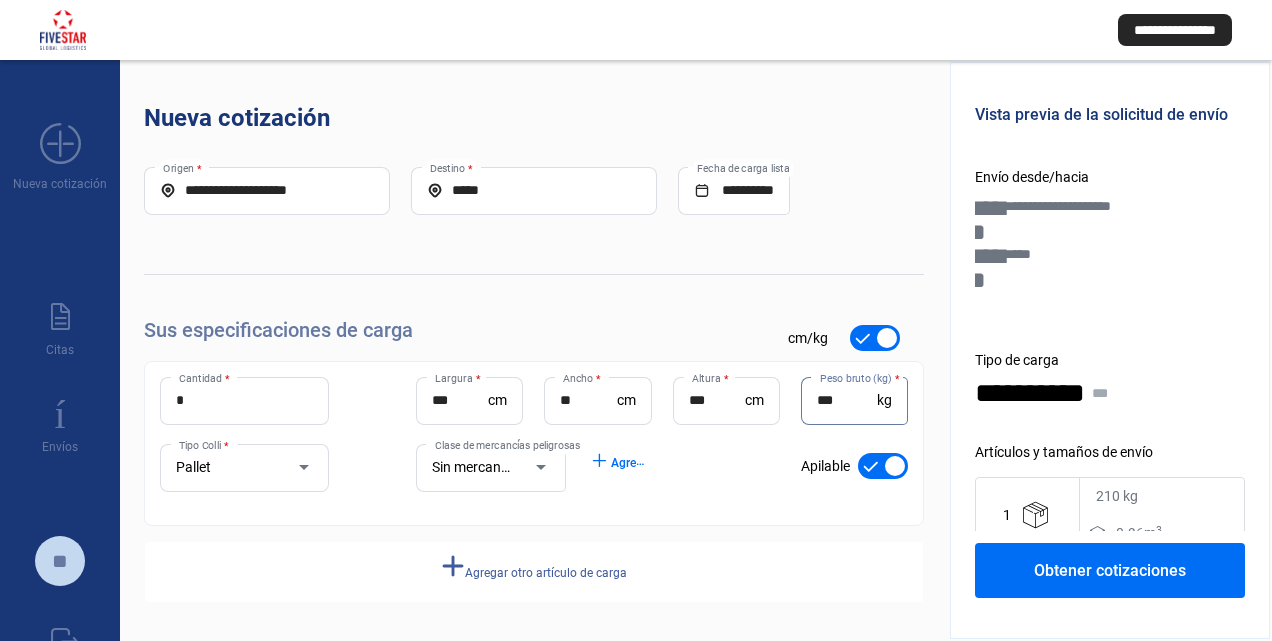 click on "add" 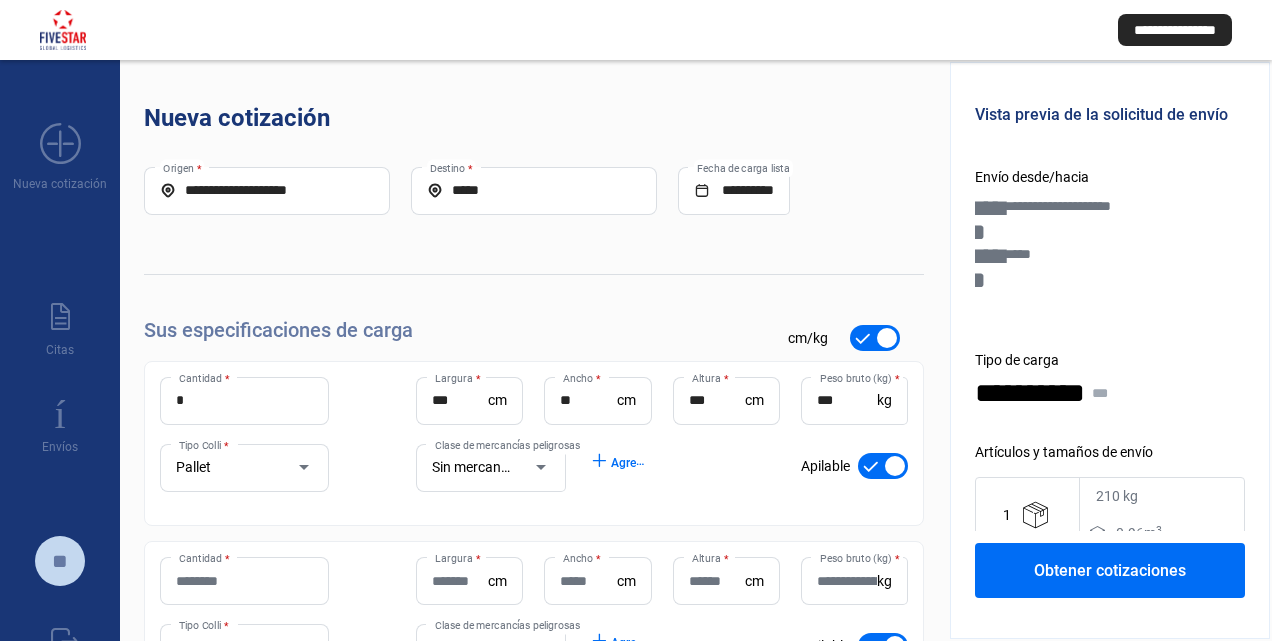 click on "Cantidad *" 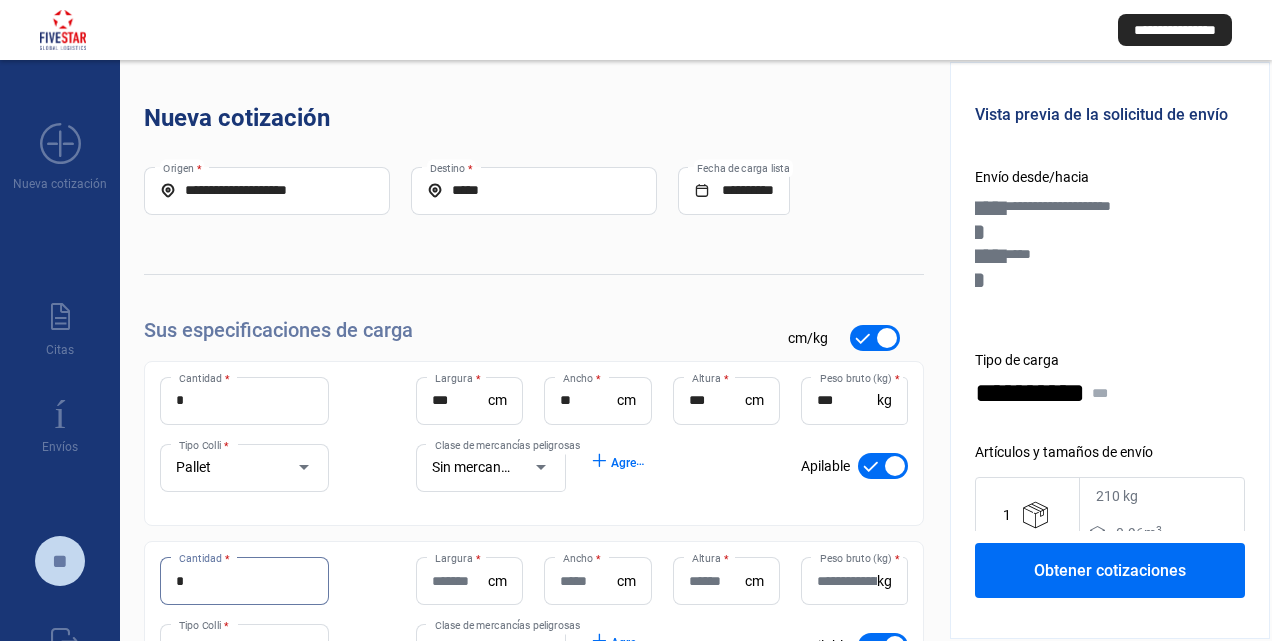 type on "*" 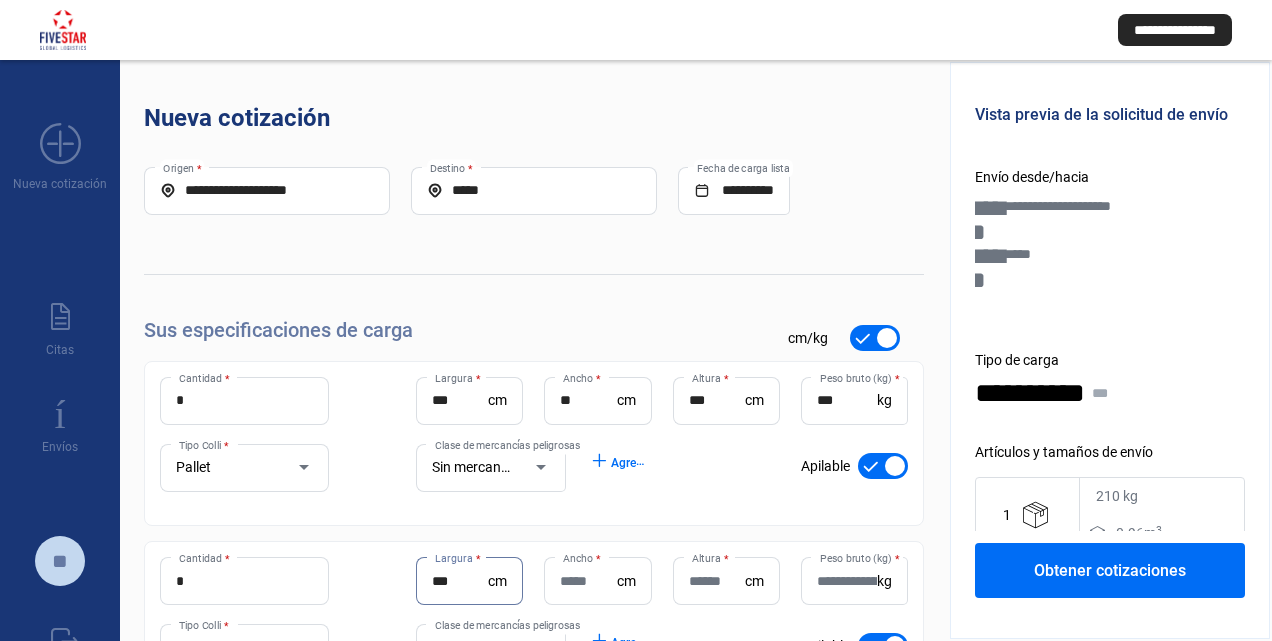 type on "***" 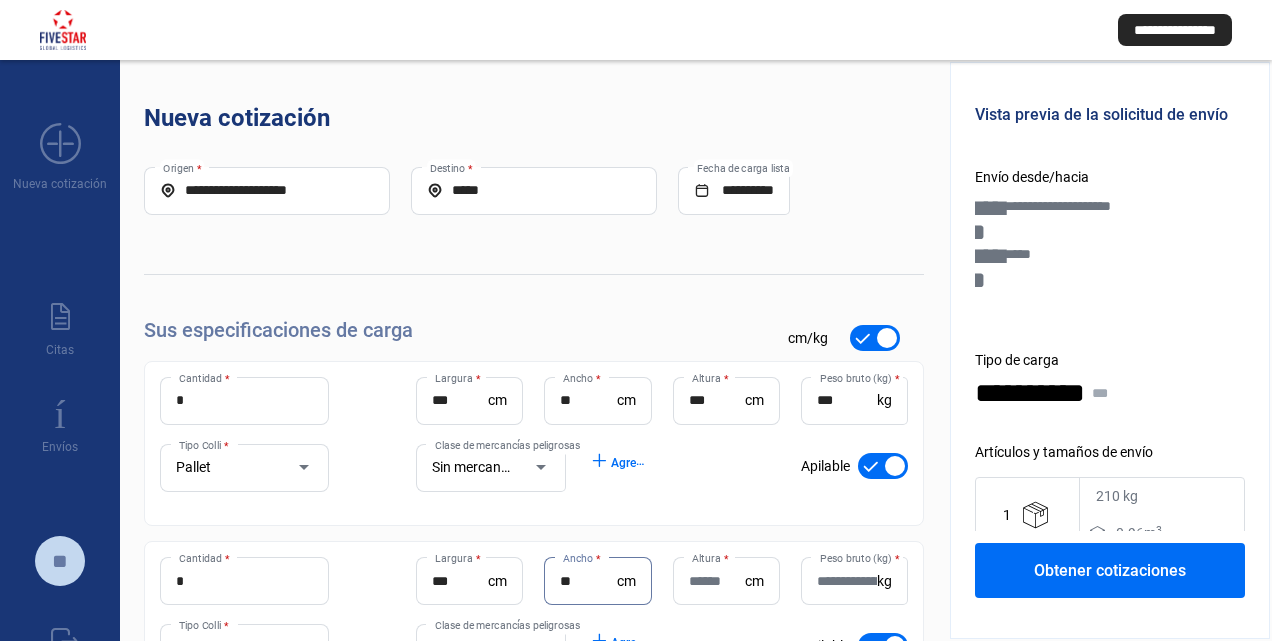 type on "**" 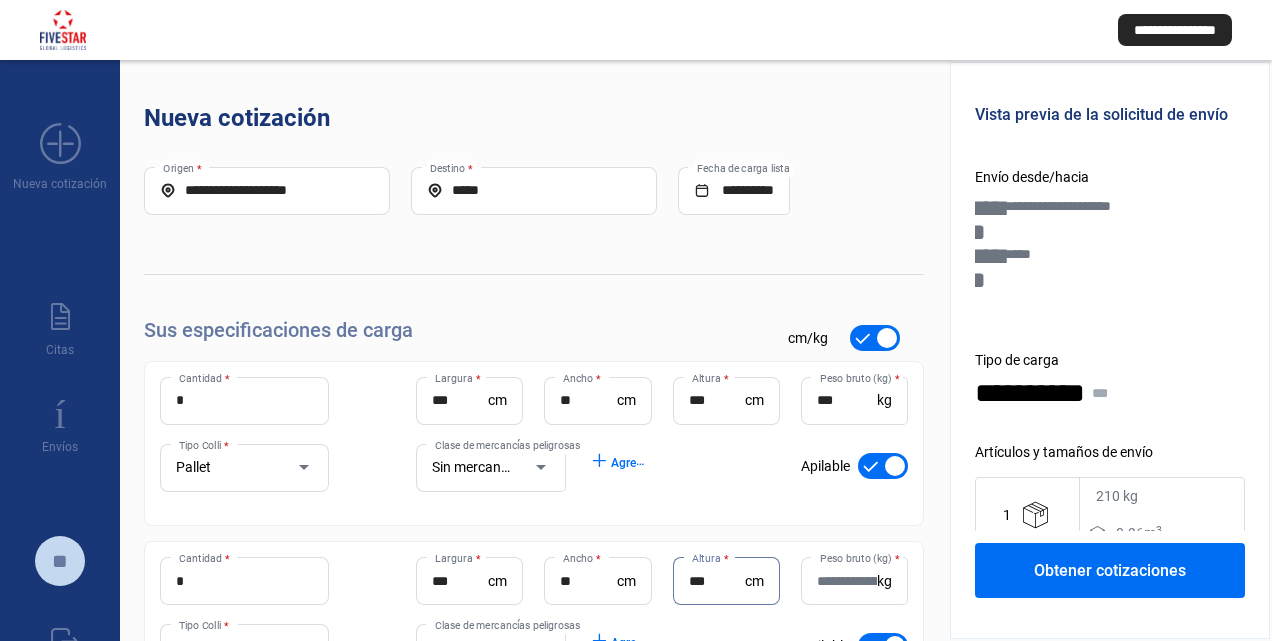 type on "***" 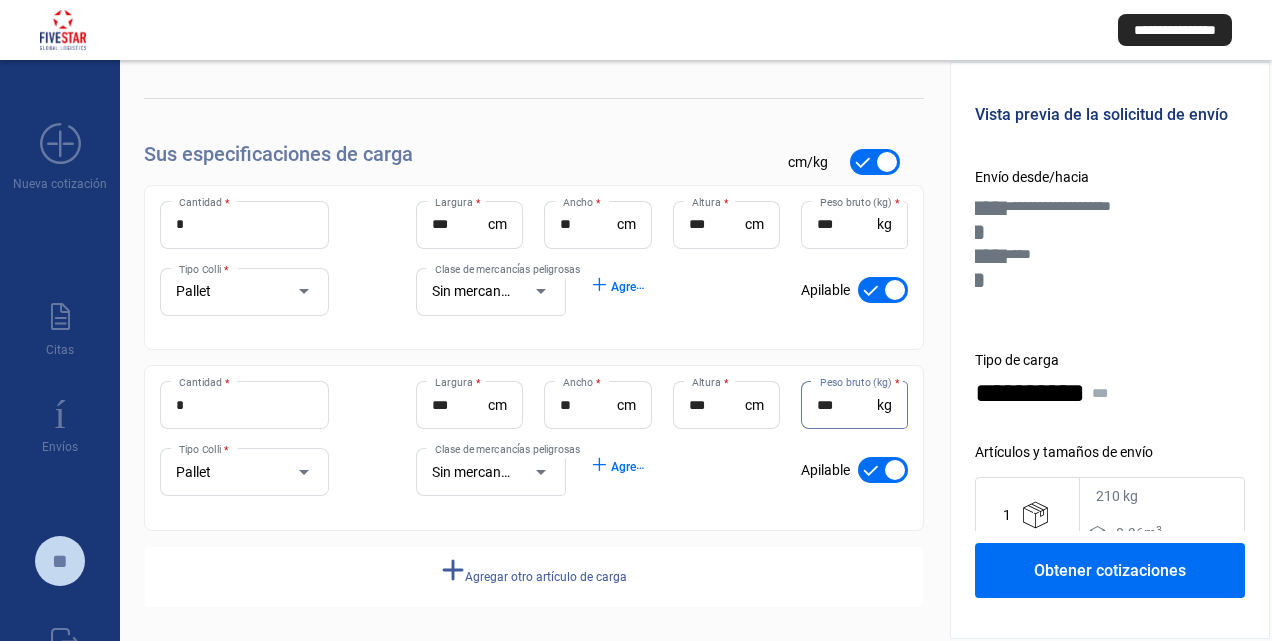 scroll, scrollTop: 181, scrollLeft: 0, axis: vertical 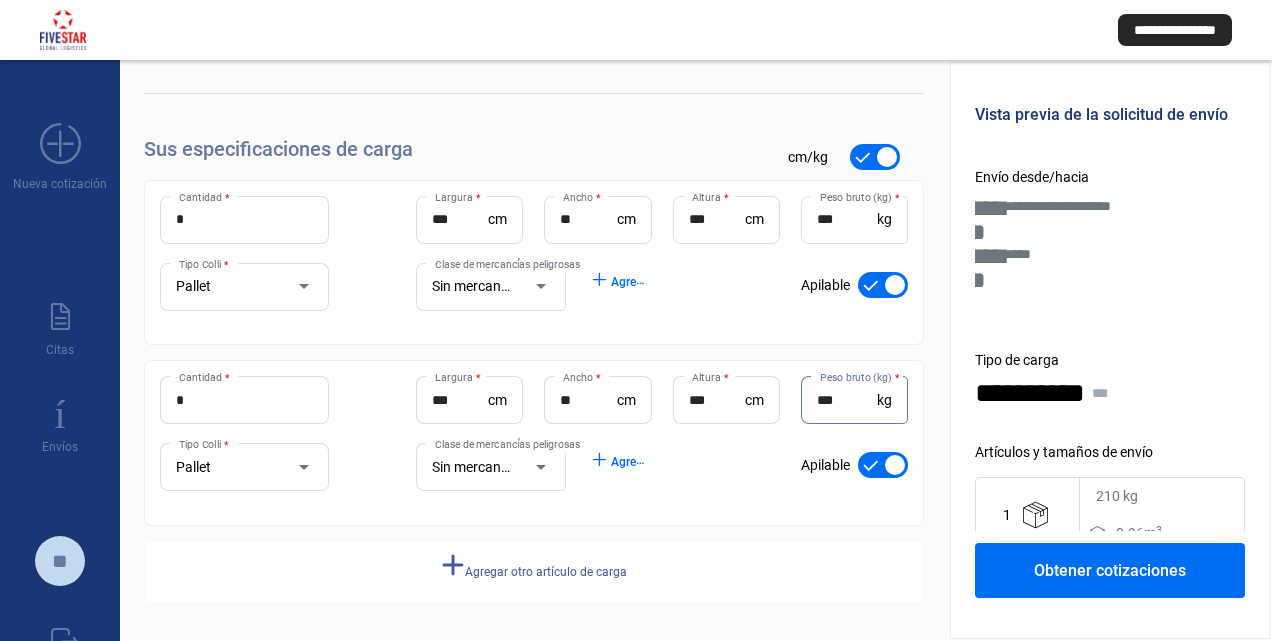 type on "***" 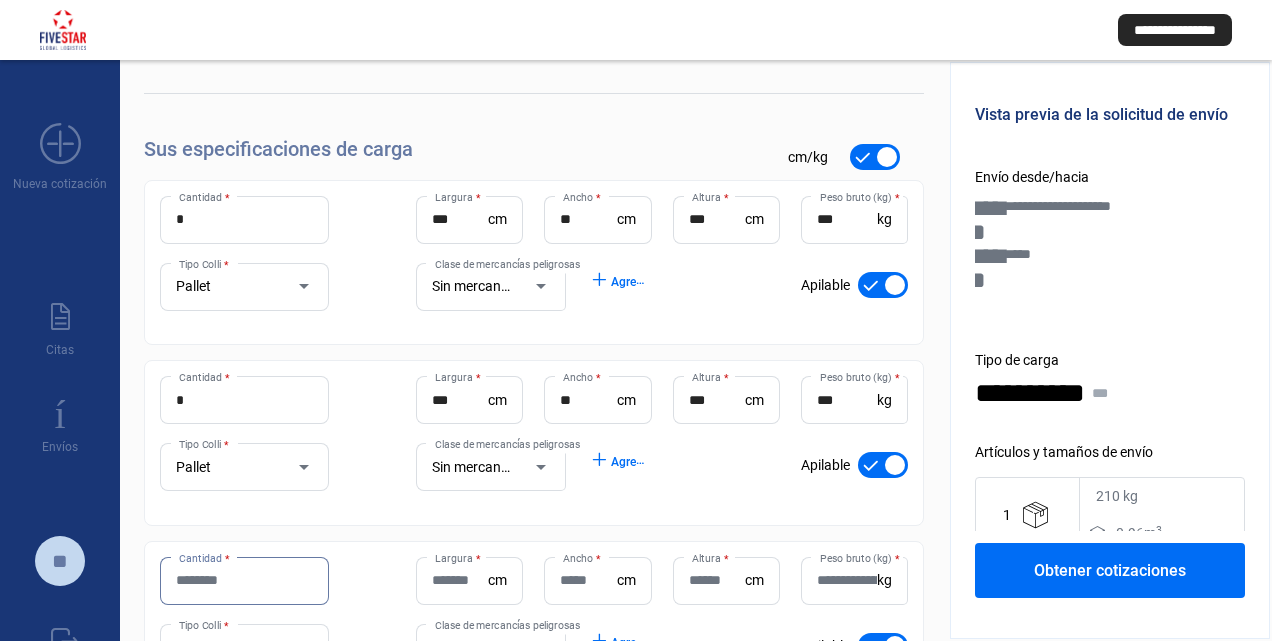 click on "Cantidad *" at bounding box center (244, 580) 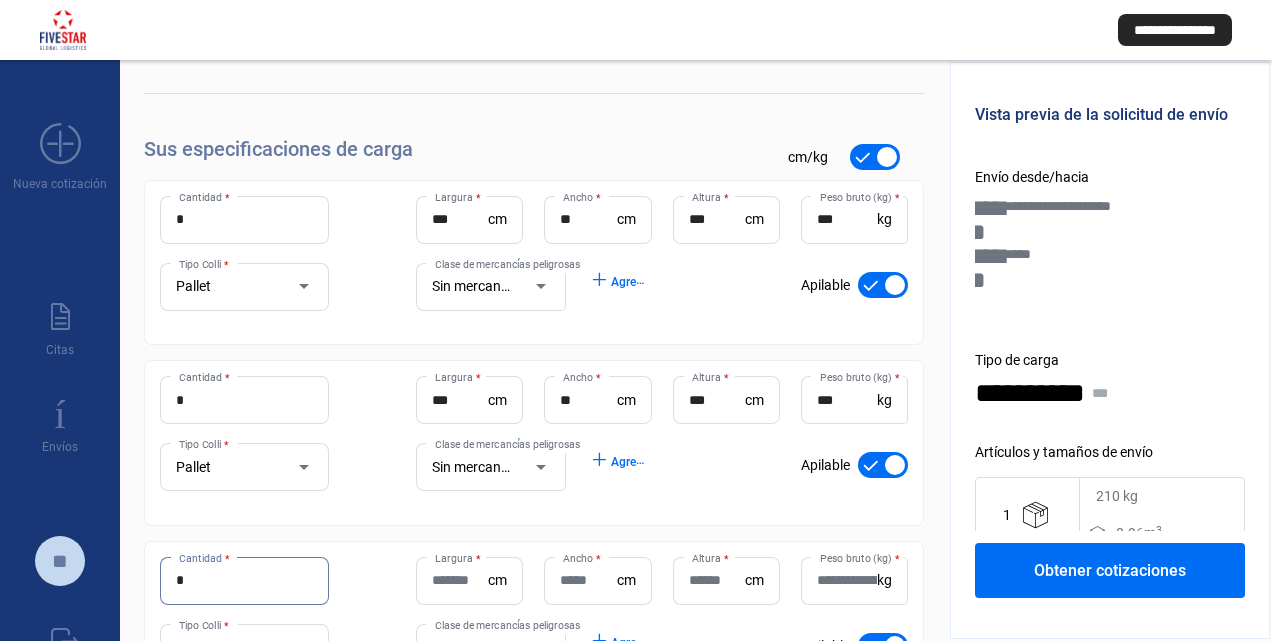 type on "*" 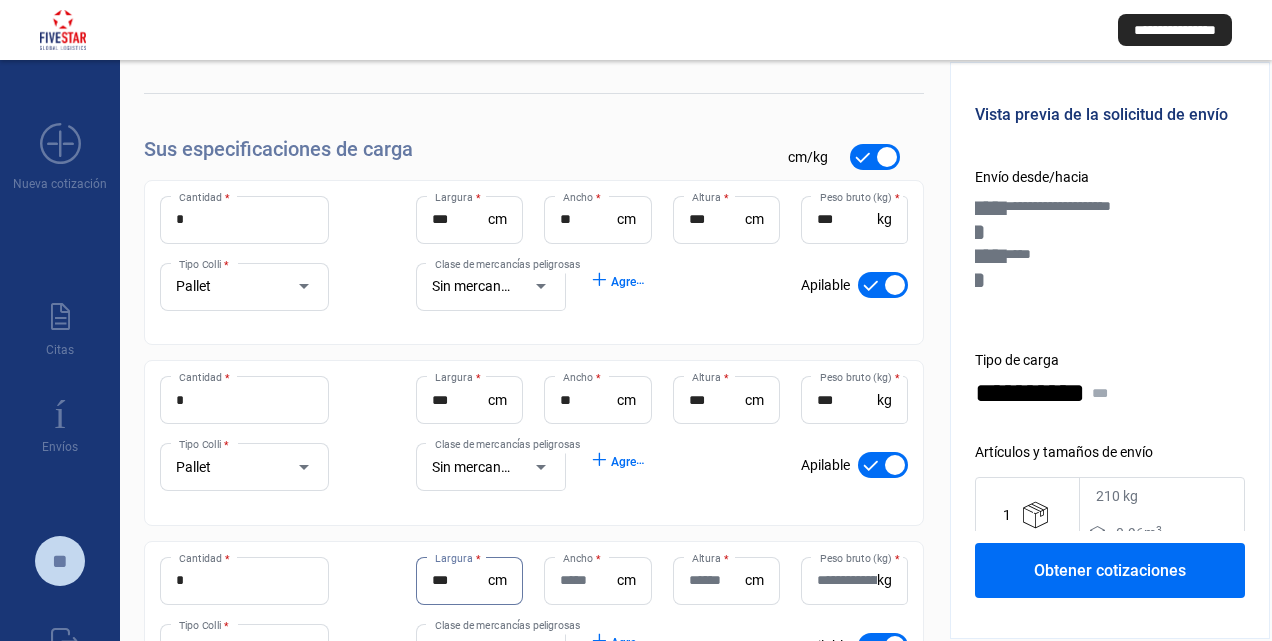 type on "***" 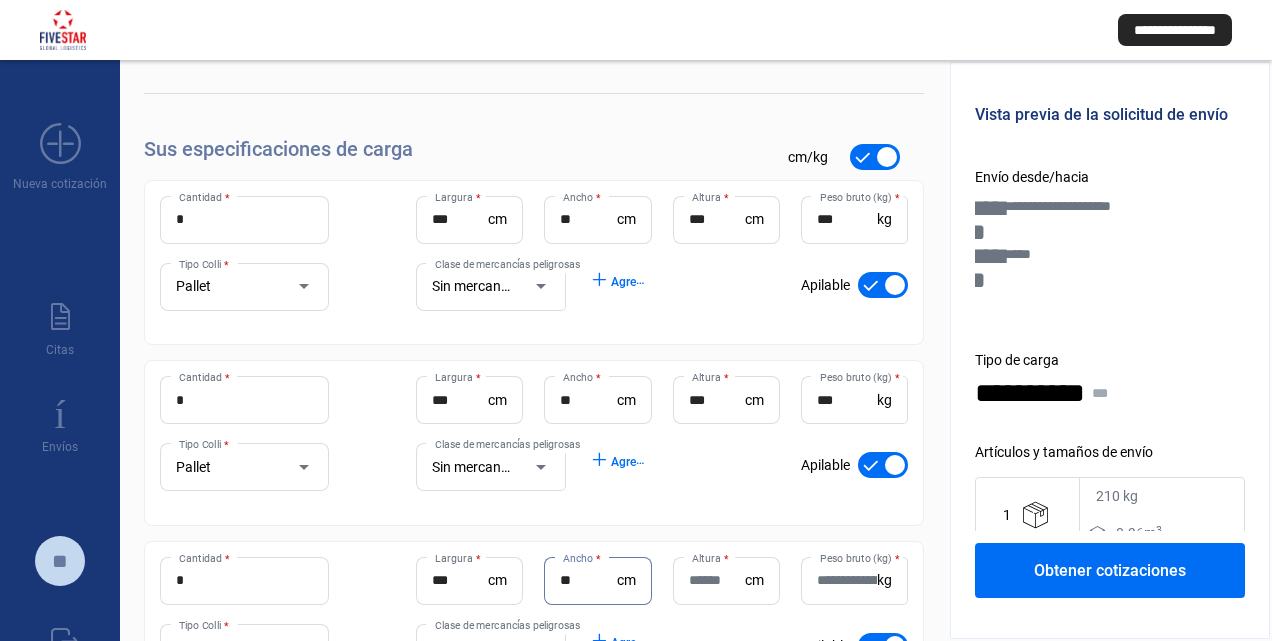 type on "**" 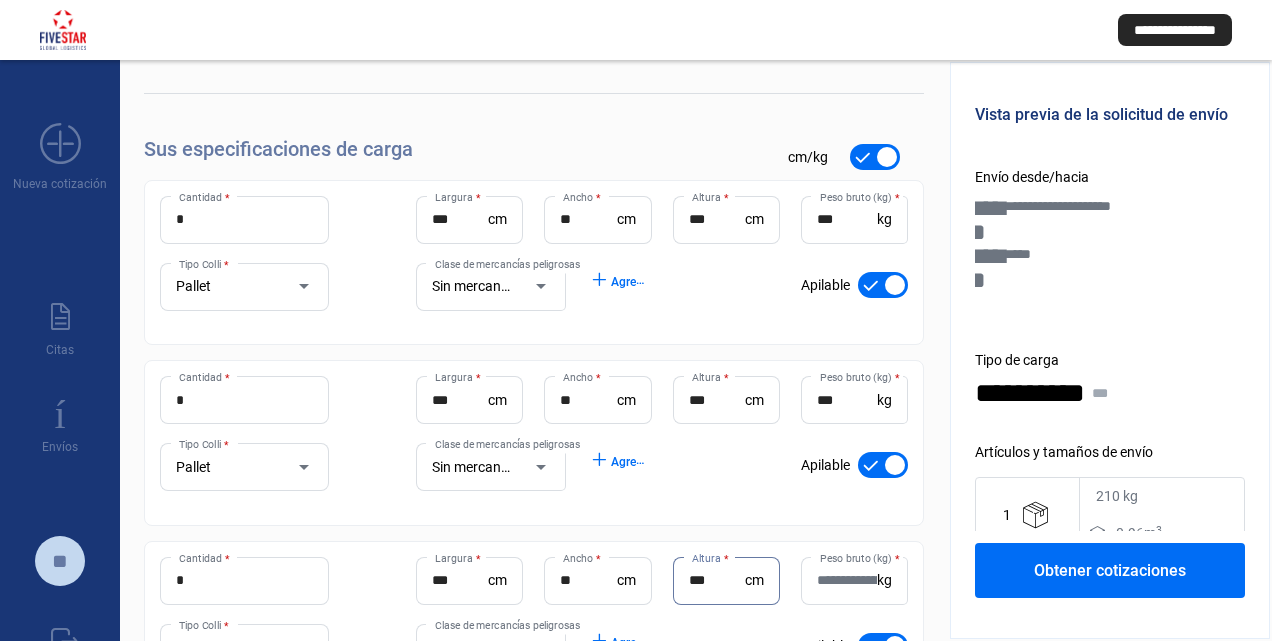 type on "***" 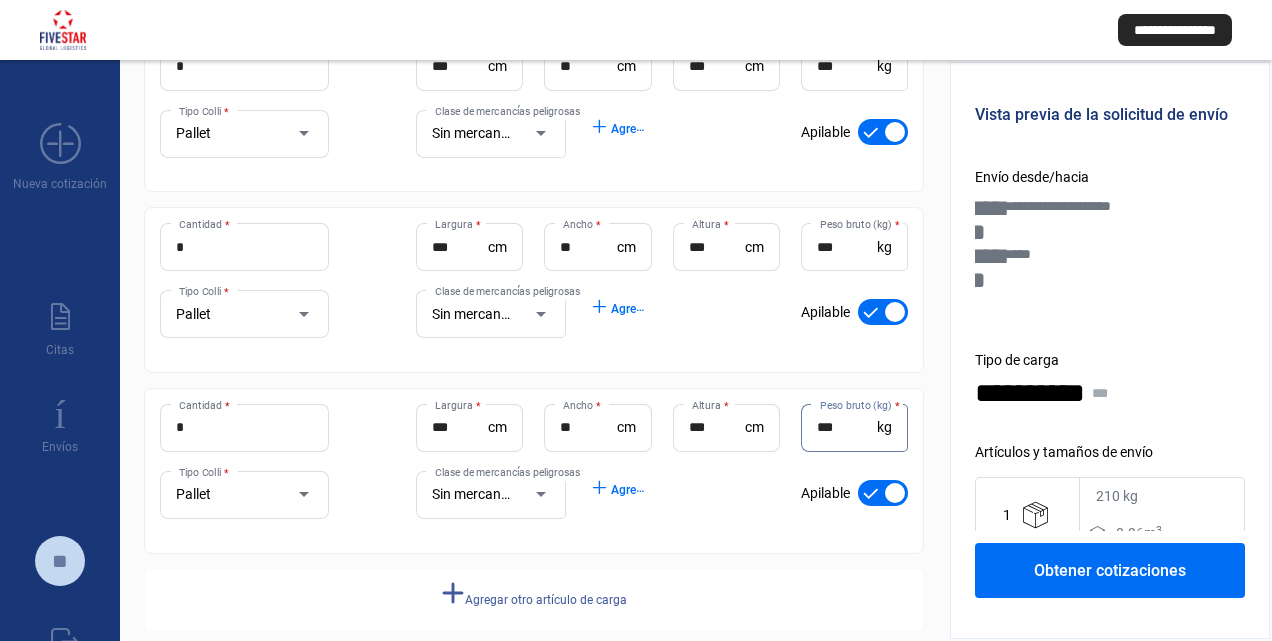 scroll, scrollTop: 361, scrollLeft: 0, axis: vertical 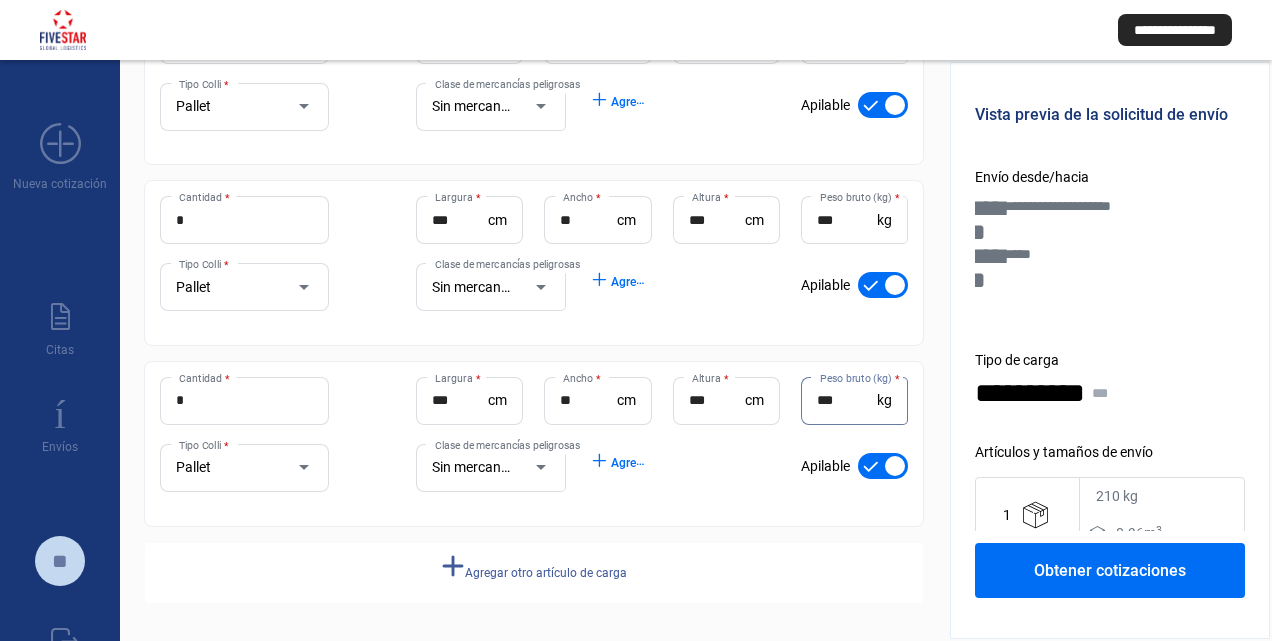 type on "***" 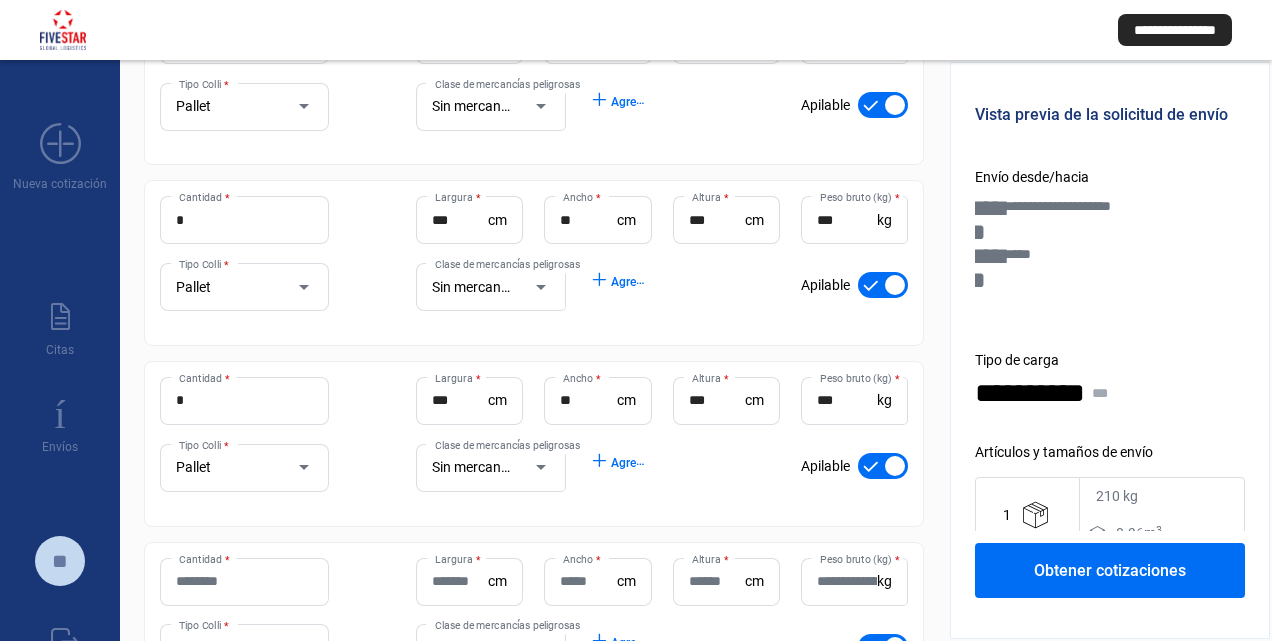 click on "Cantidad *" at bounding box center [244, 581] 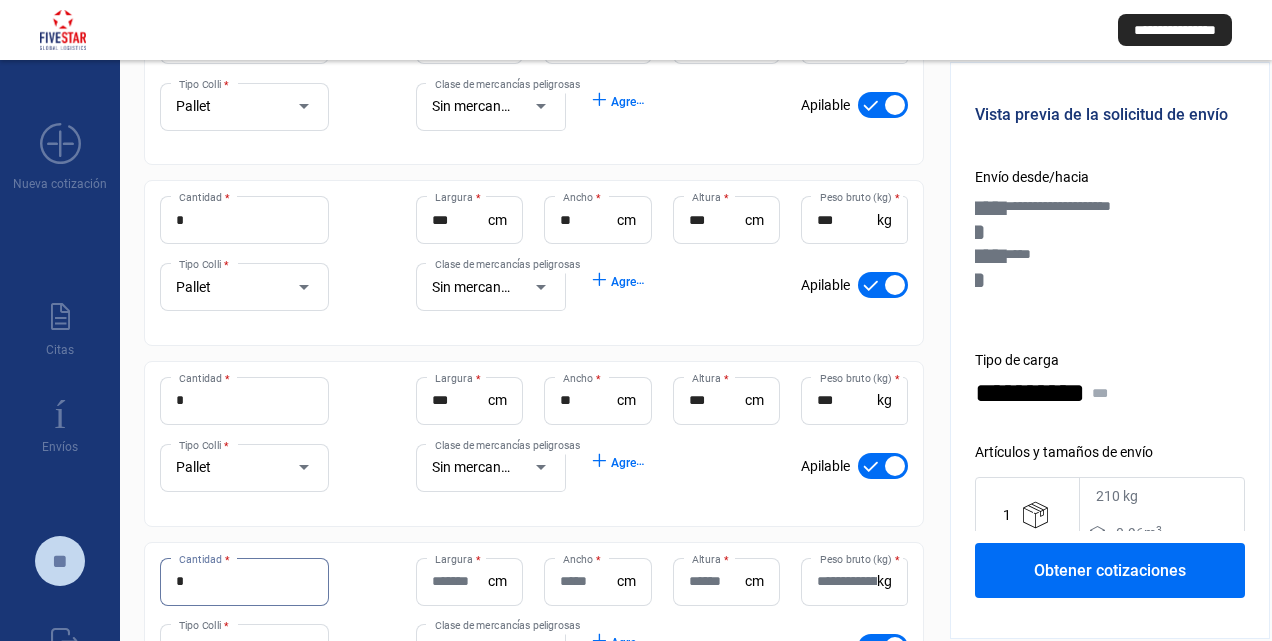type on "*" 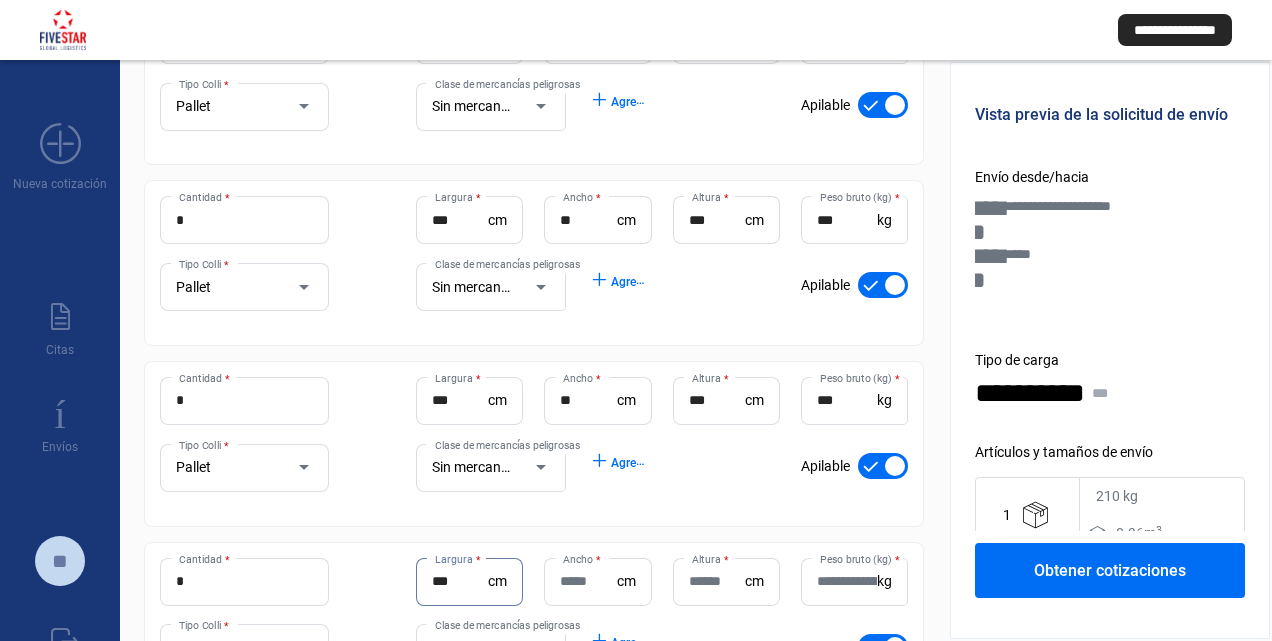 type on "***" 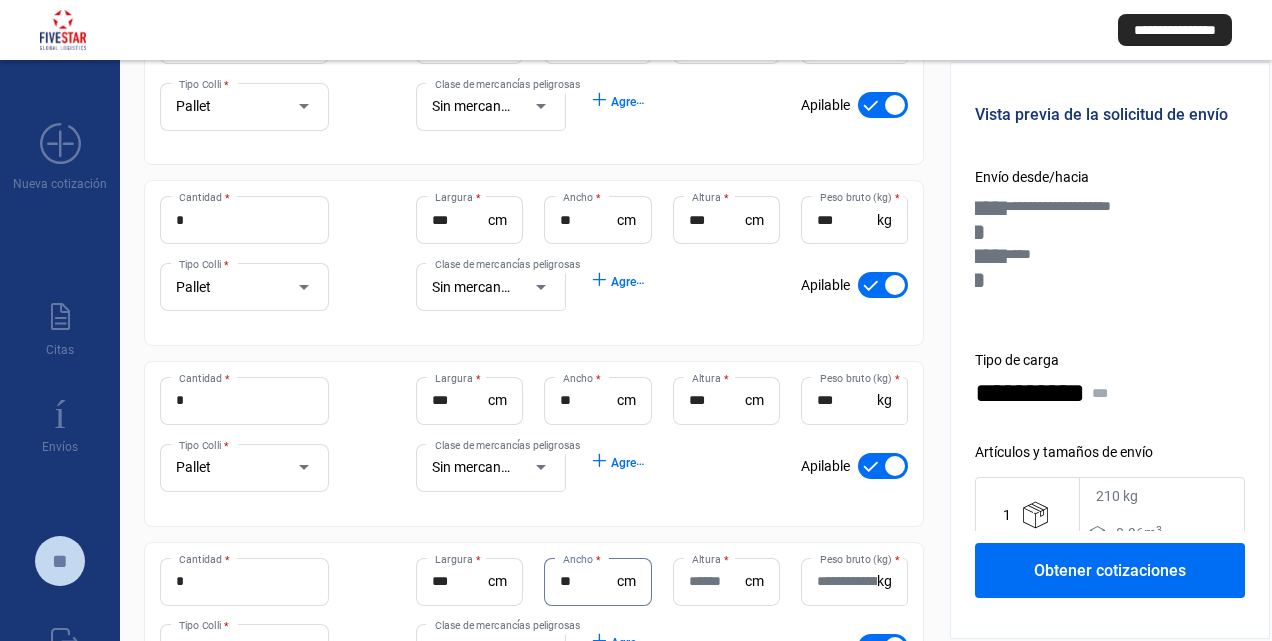 type on "**" 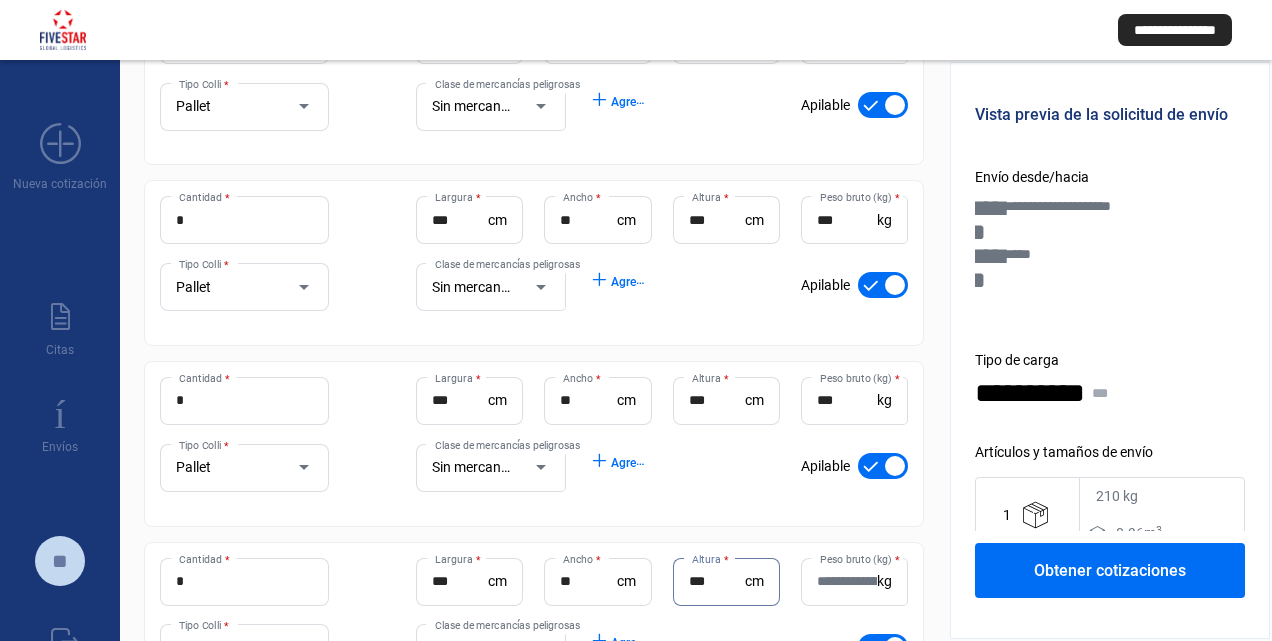 type on "***" 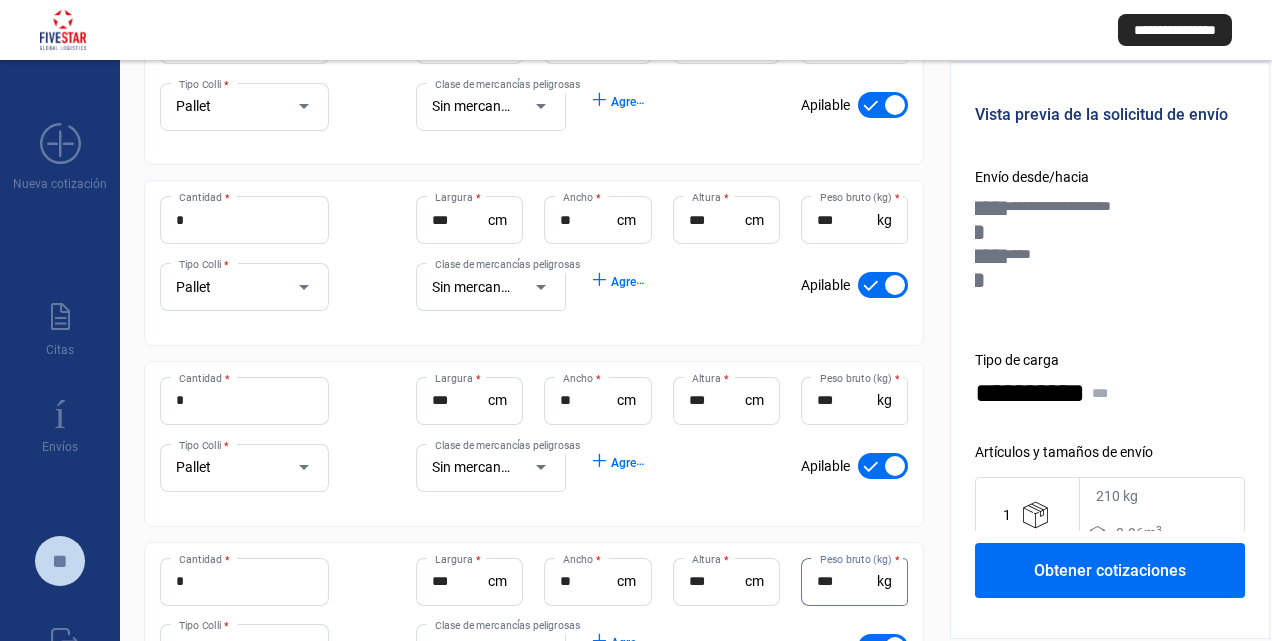 type on "***" 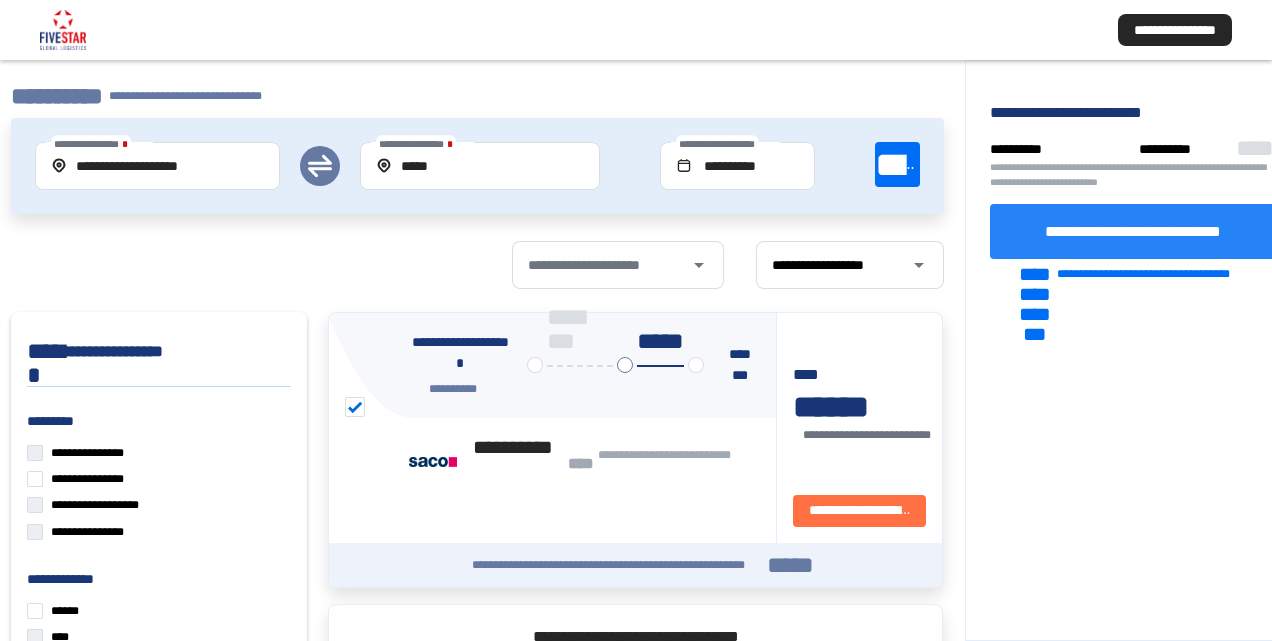 click on "**********" 